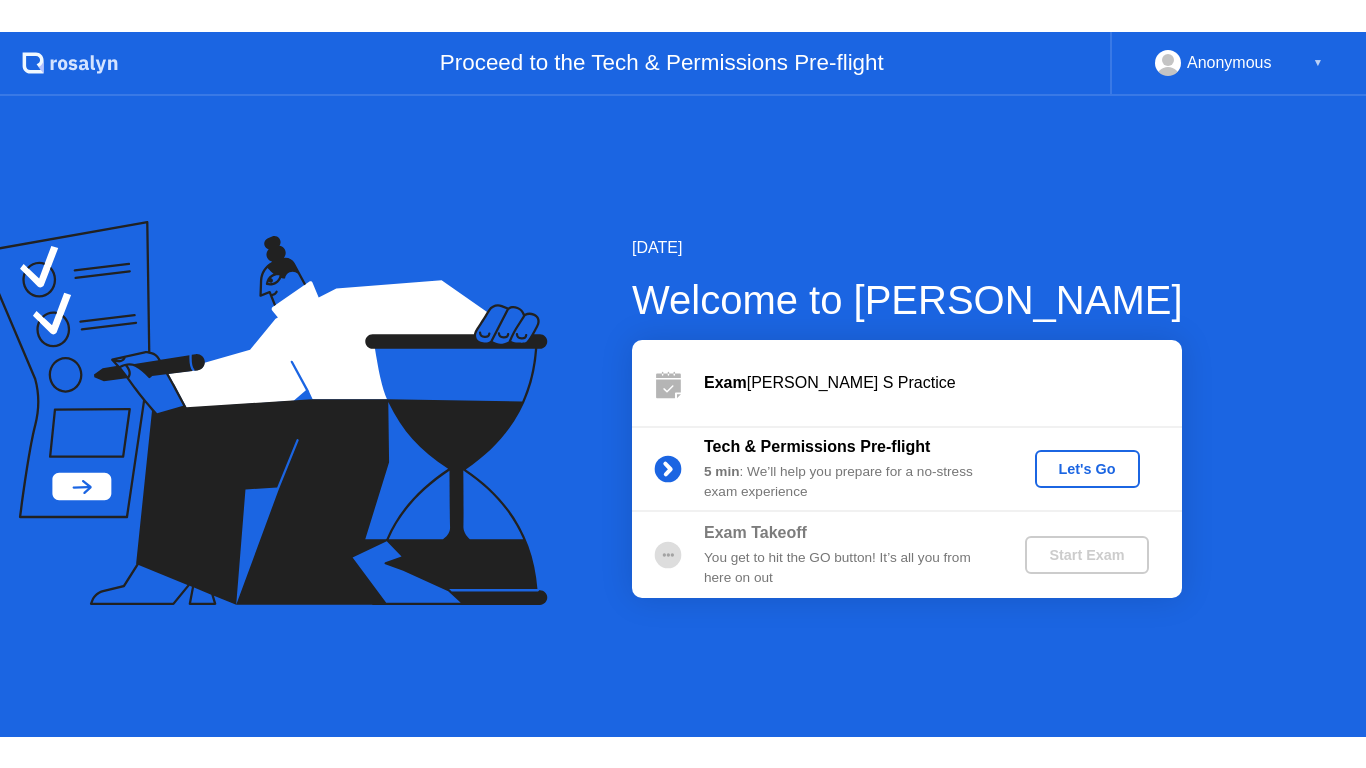 scroll, scrollTop: 0, scrollLeft: 0, axis: both 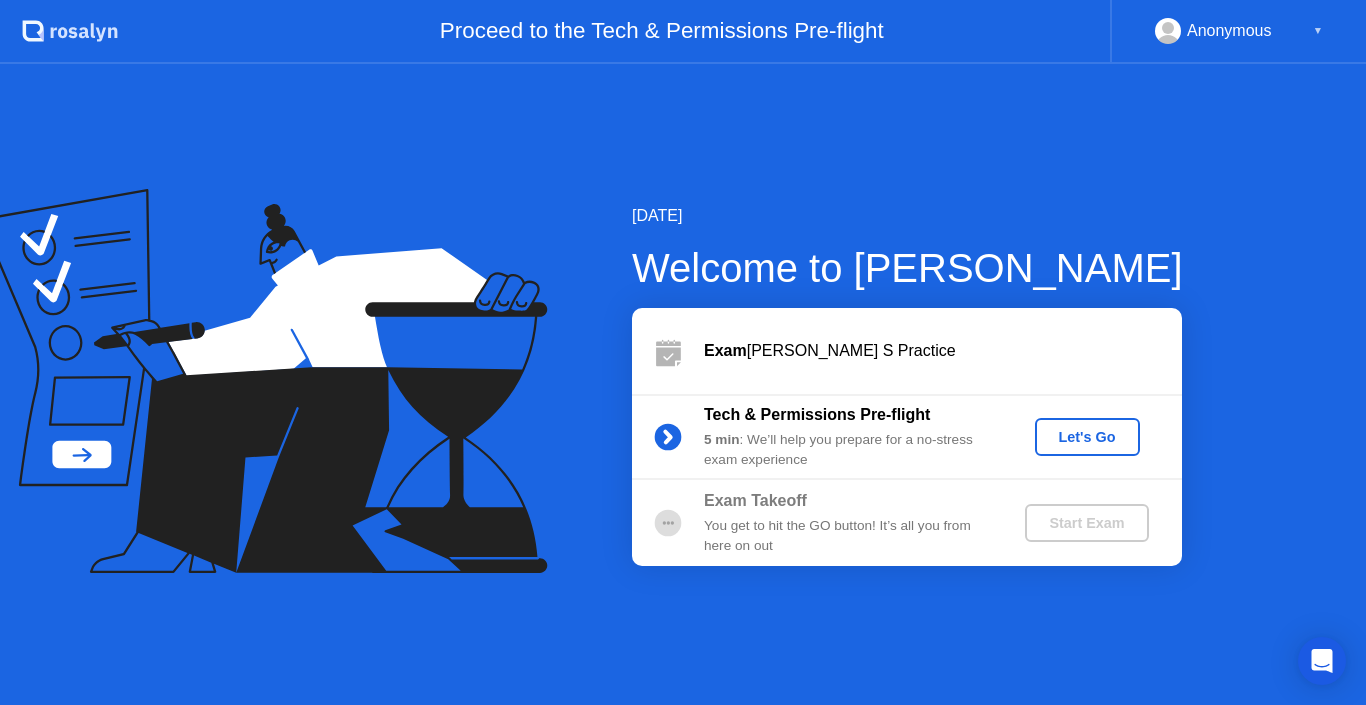 click on "[DATE] Welcome to [PERSON_NAME]  [PERSON_NAME] Cohort S  Practice  Tech & Permissions Pre-flight 5 min : We’ll help you prepare for a no-stress exam experience Let's Go Exam Takeoff You get to hit the GO button! It’s all you from here on out Start Exam" 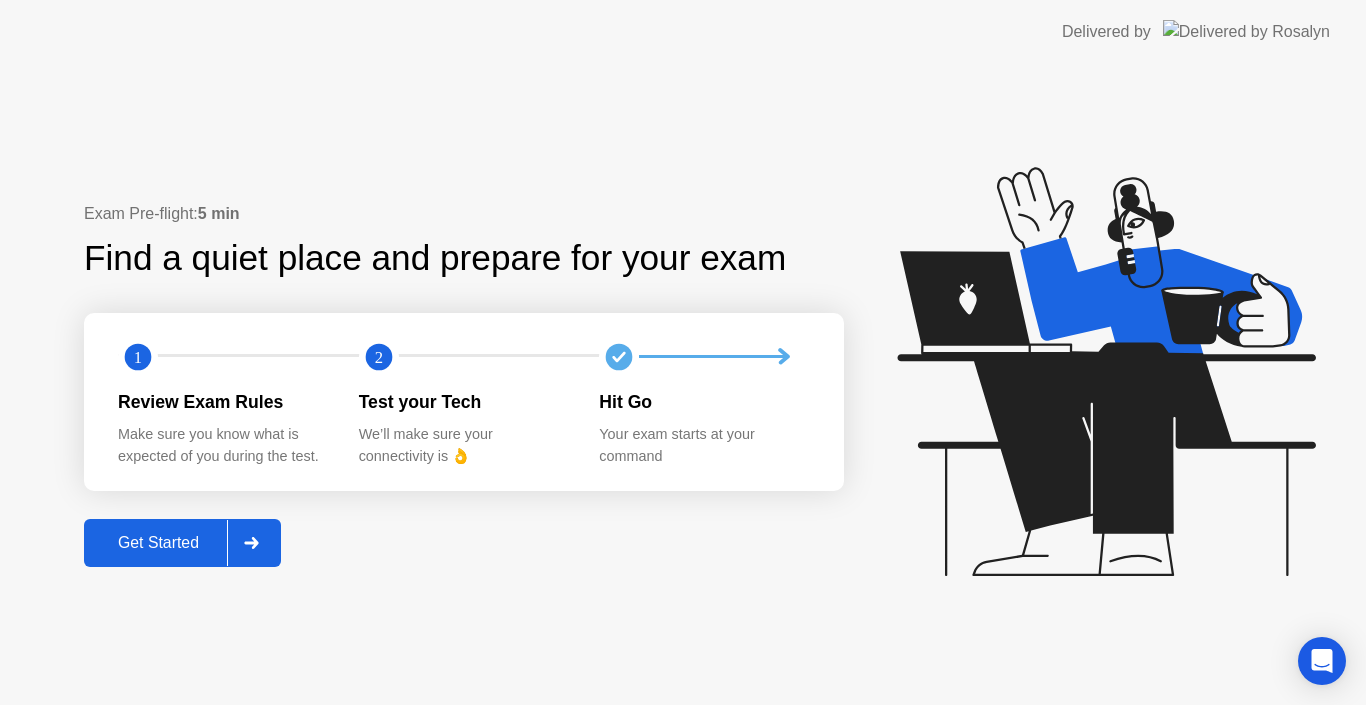 click on "Get Started" 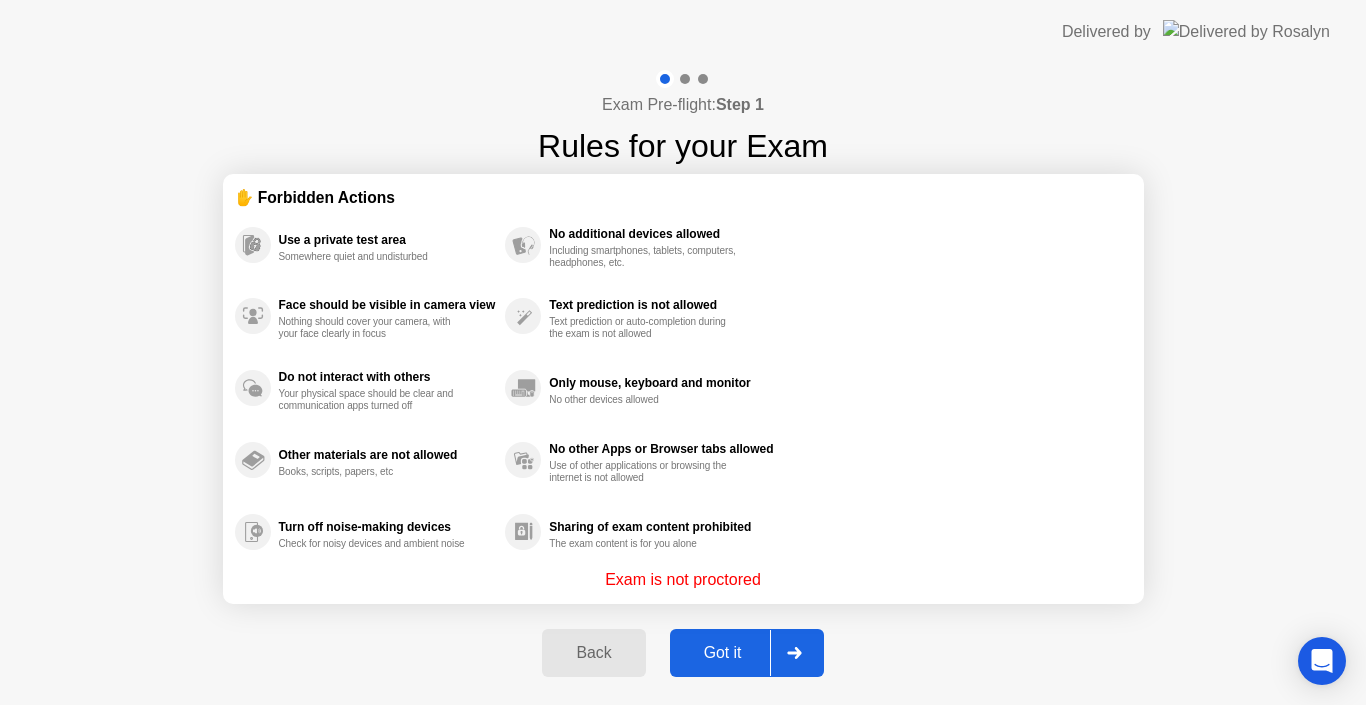 click on "Got it" 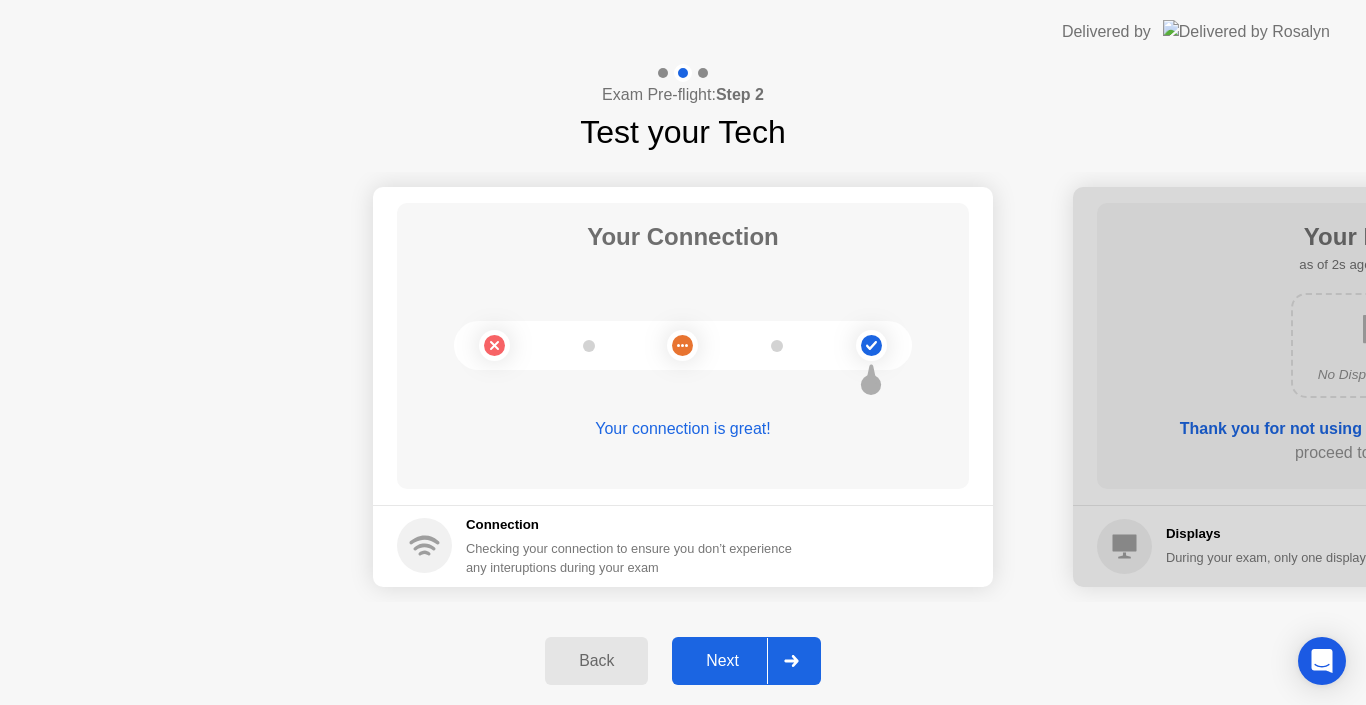 click 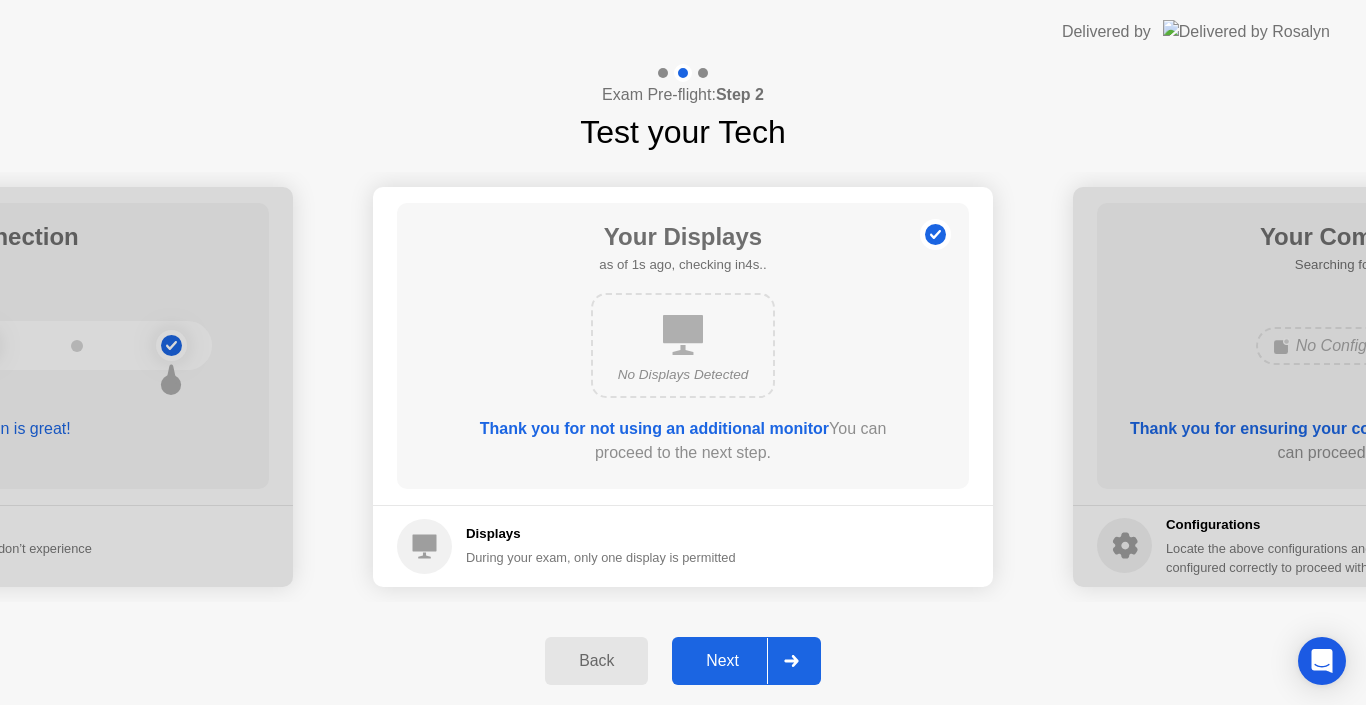 click 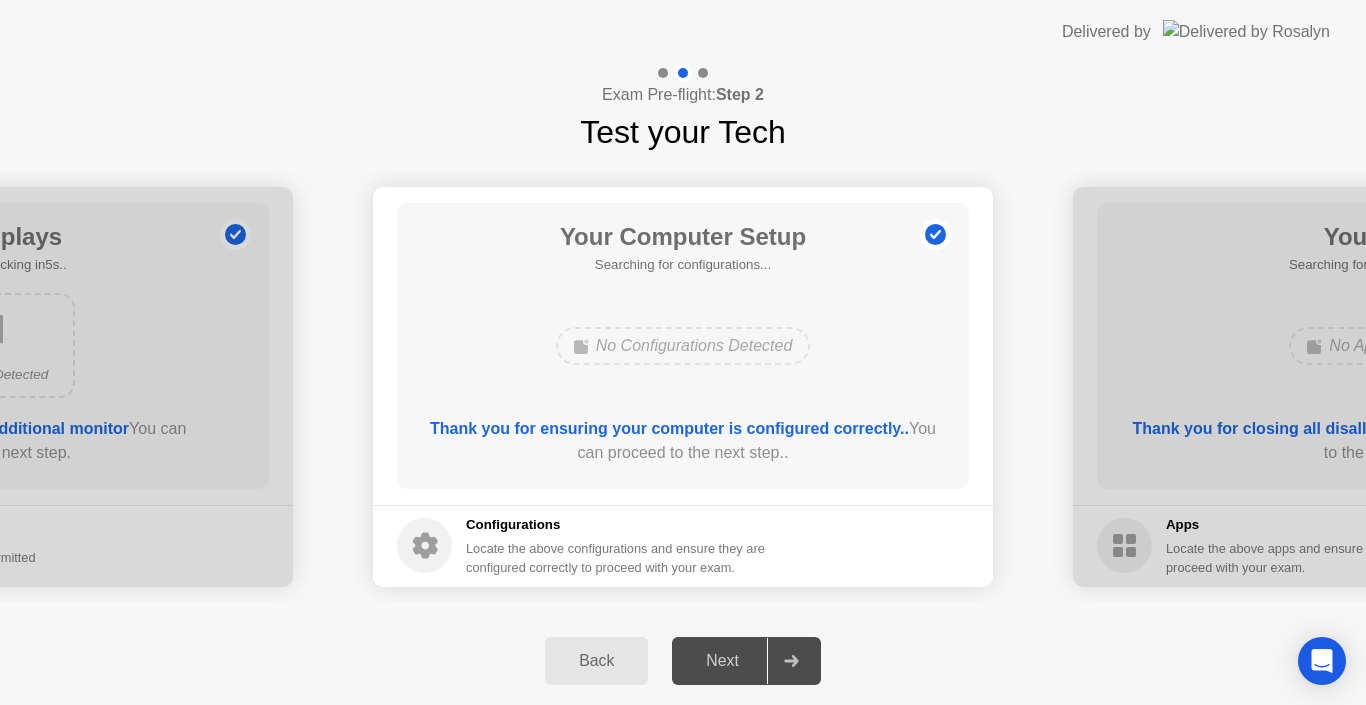 click 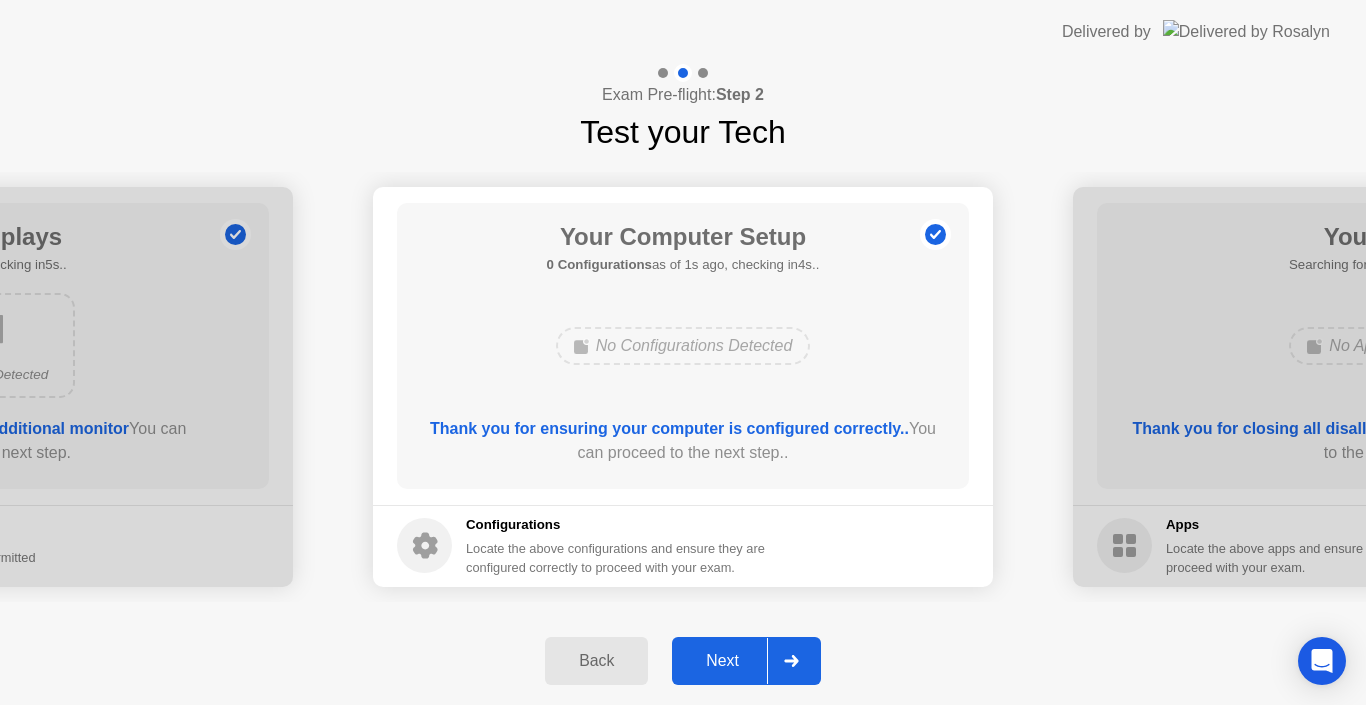 click on "Next" 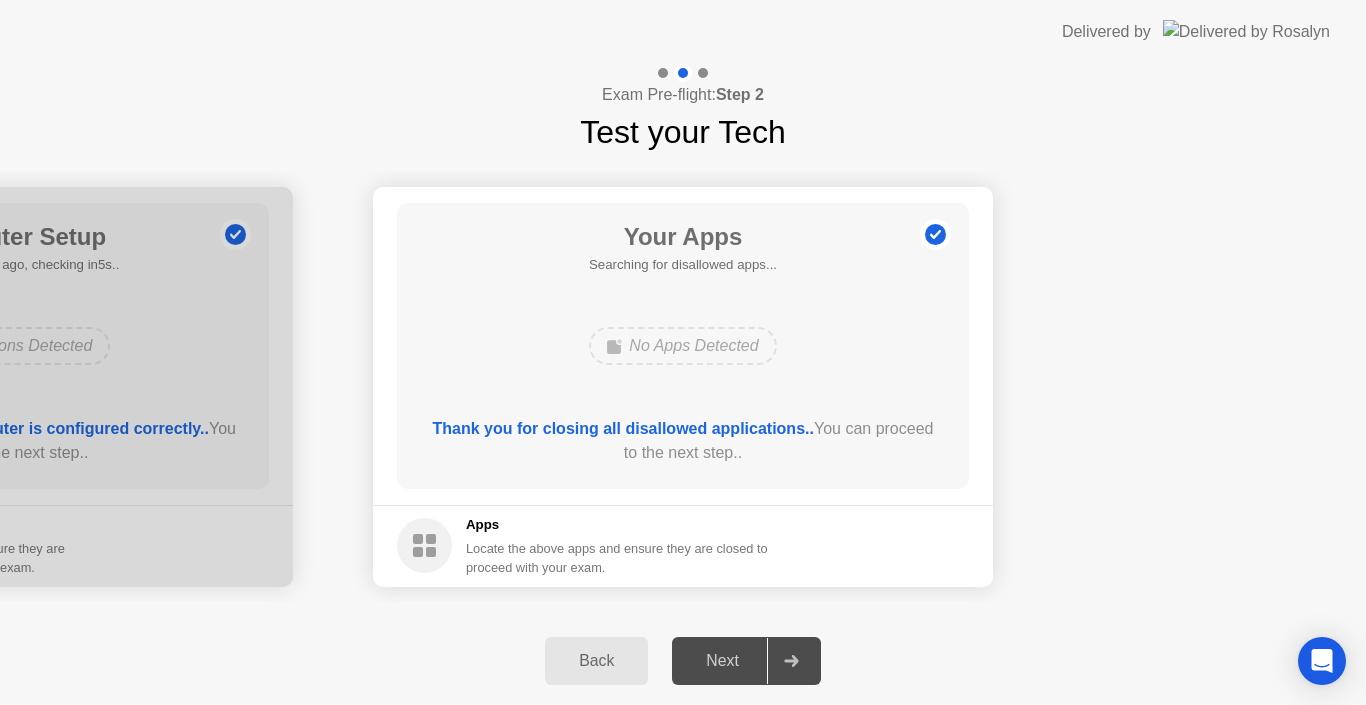 click on "Next" 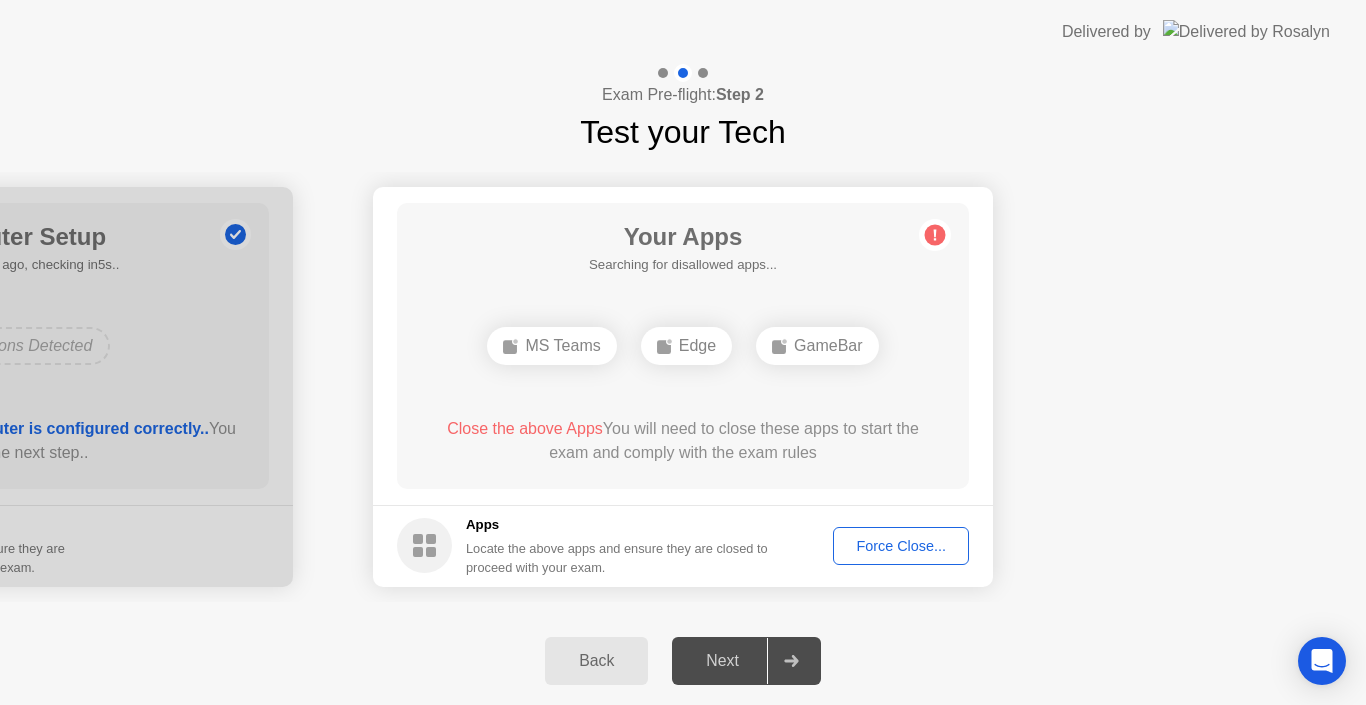 click on "Force Close..." 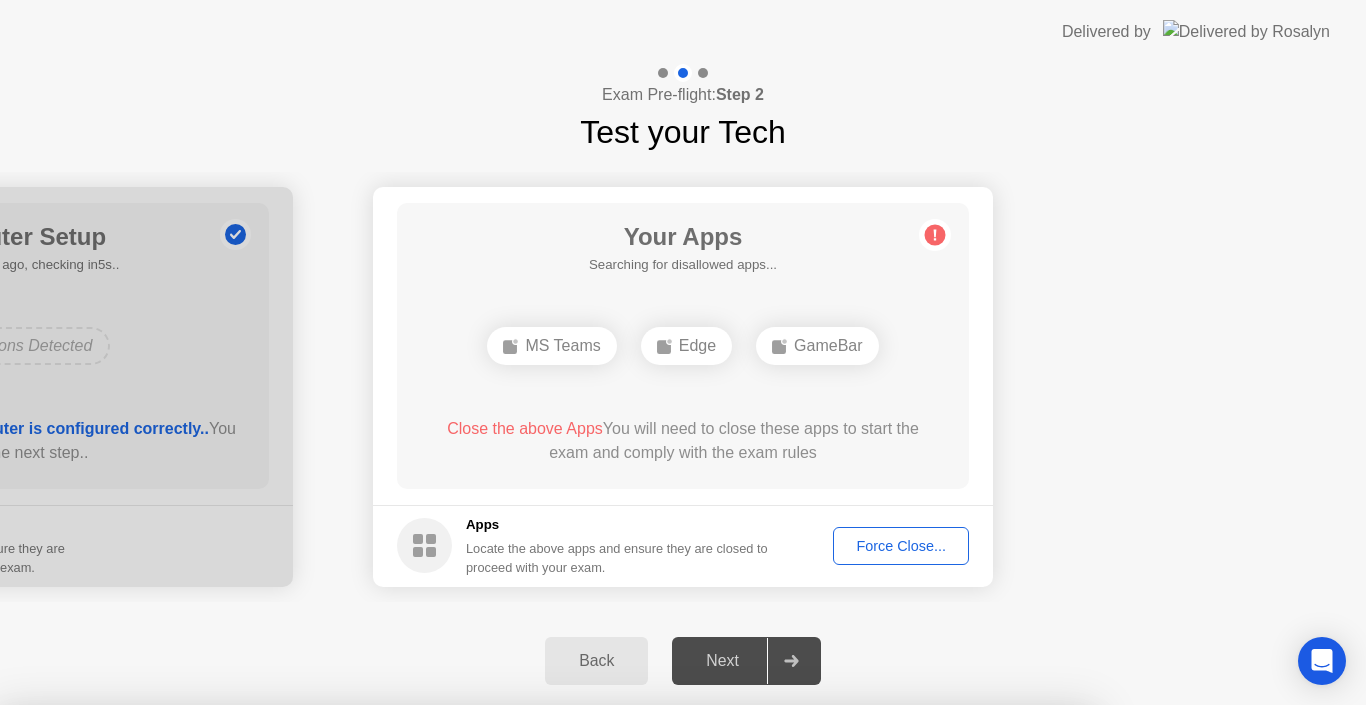 click on "Confirm" at bounding box center (613, 981) 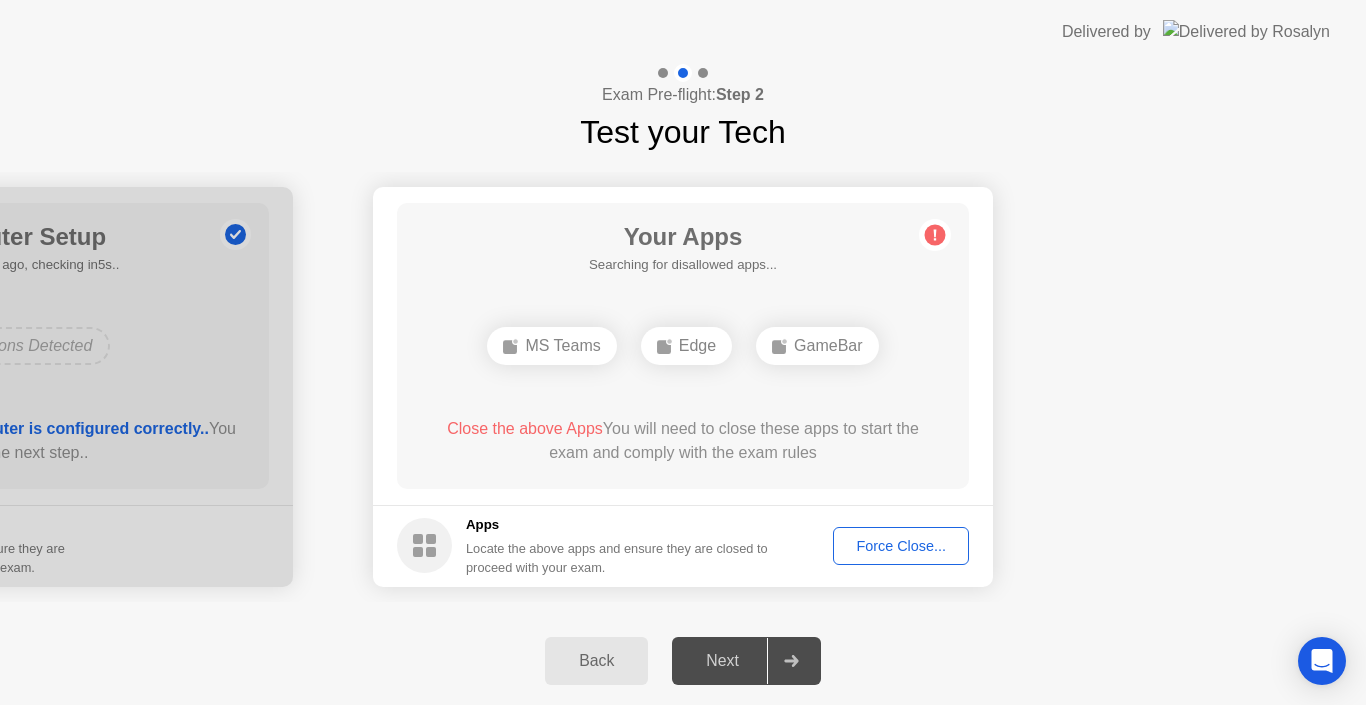 click 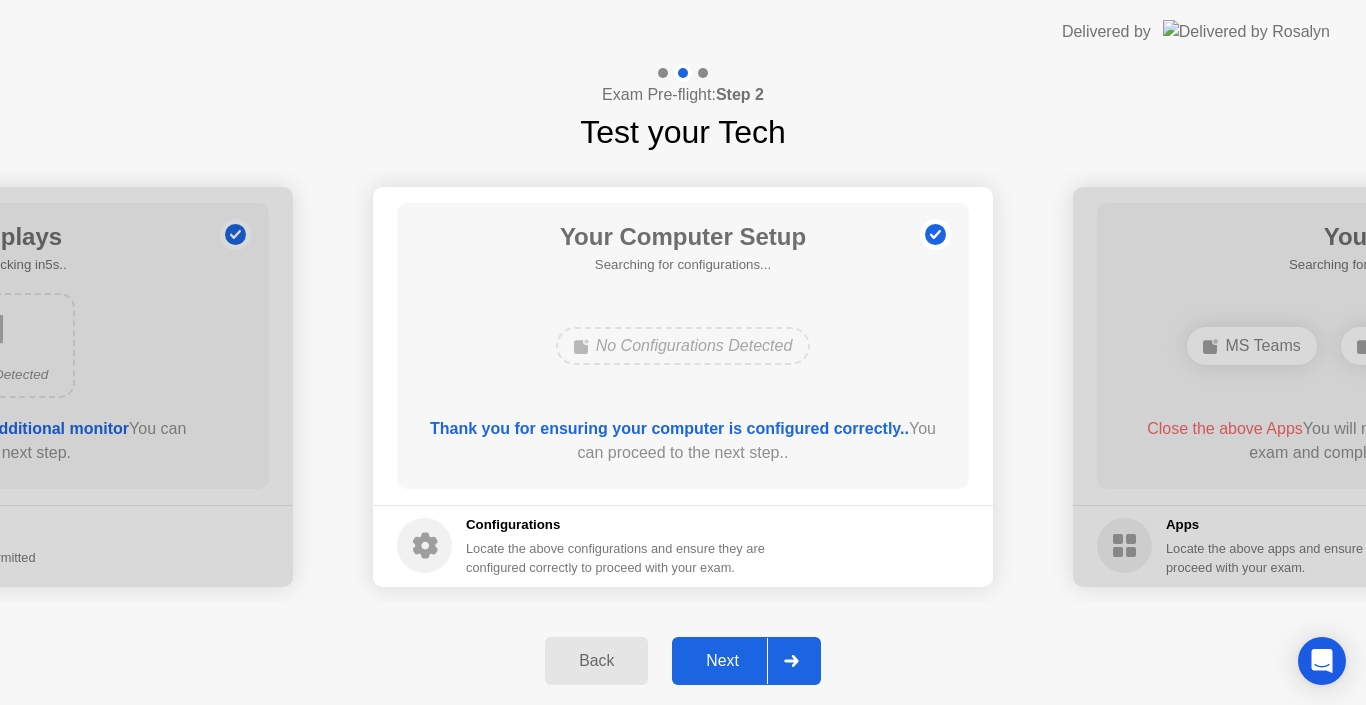 click on "Next" 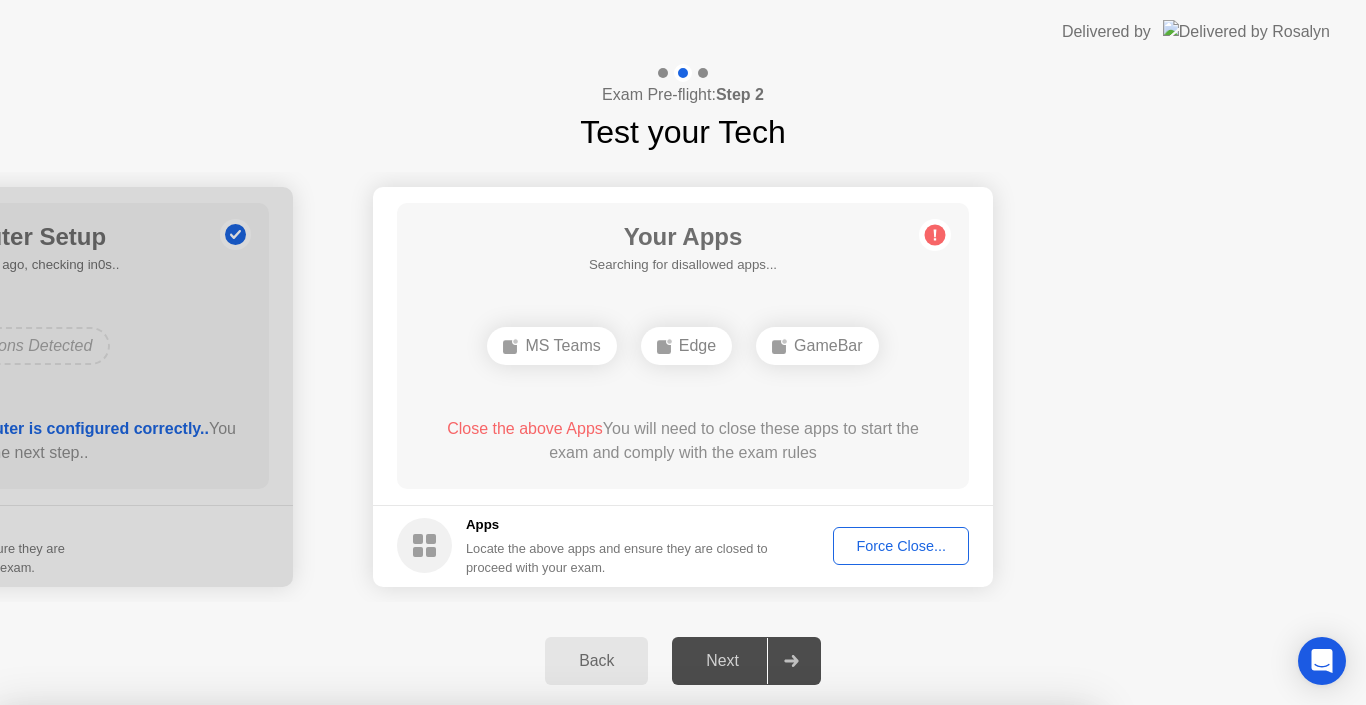 click on "Close" at bounding box center [465, 943] 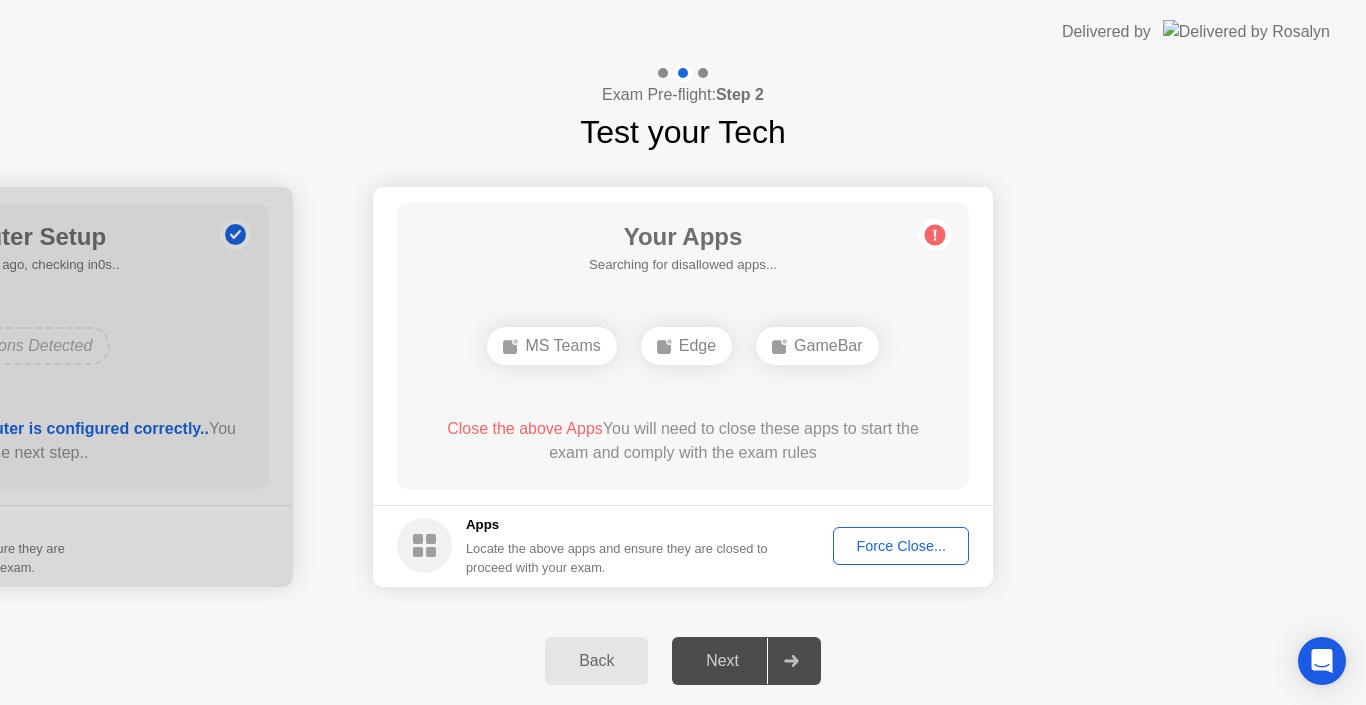 click on "Force Close..." 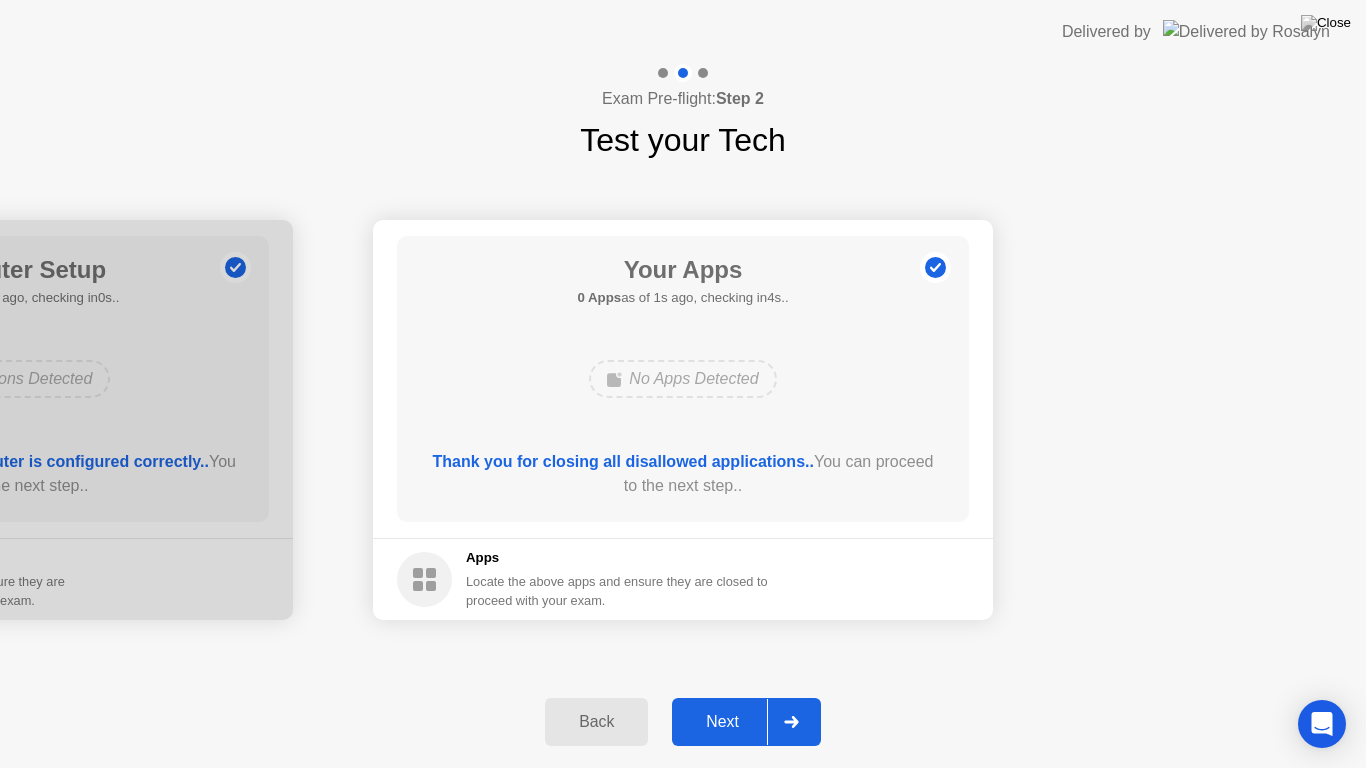 click on "Next" 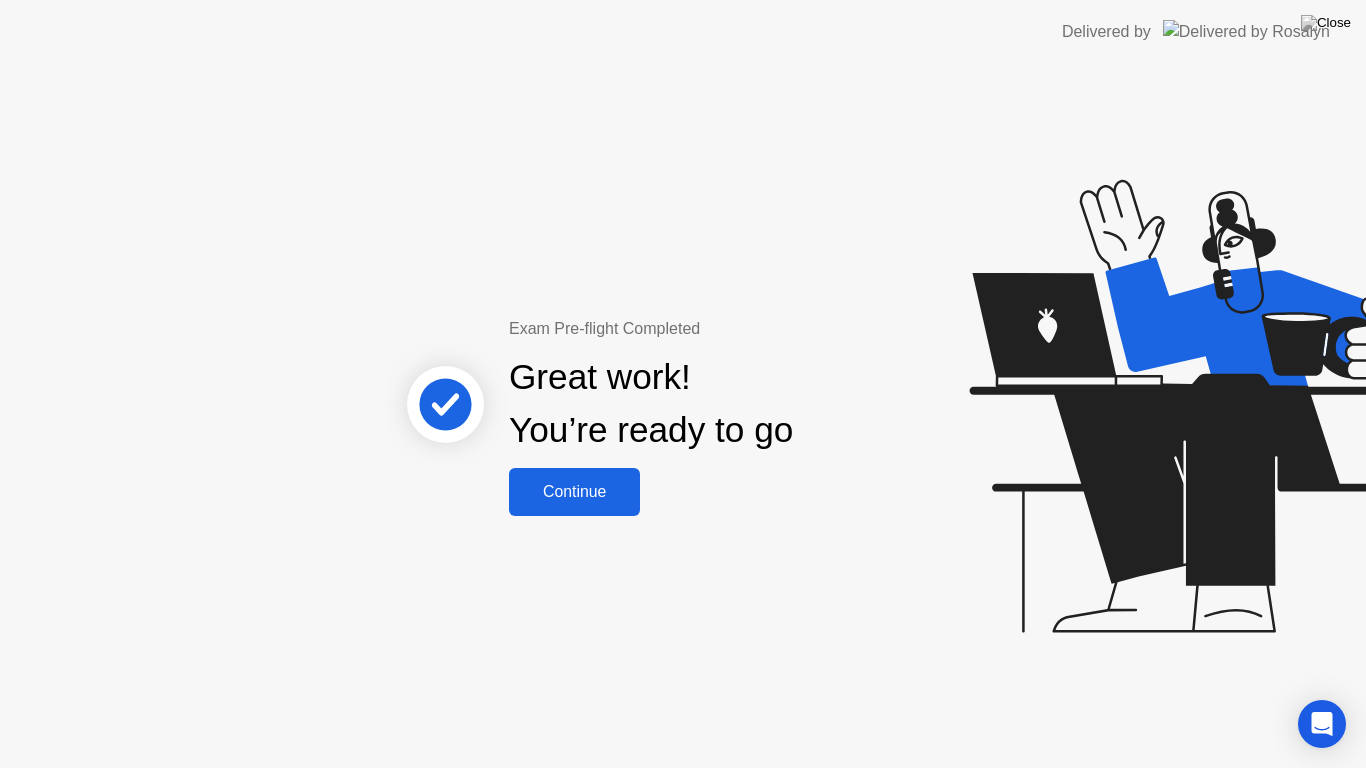 click on "Continue" 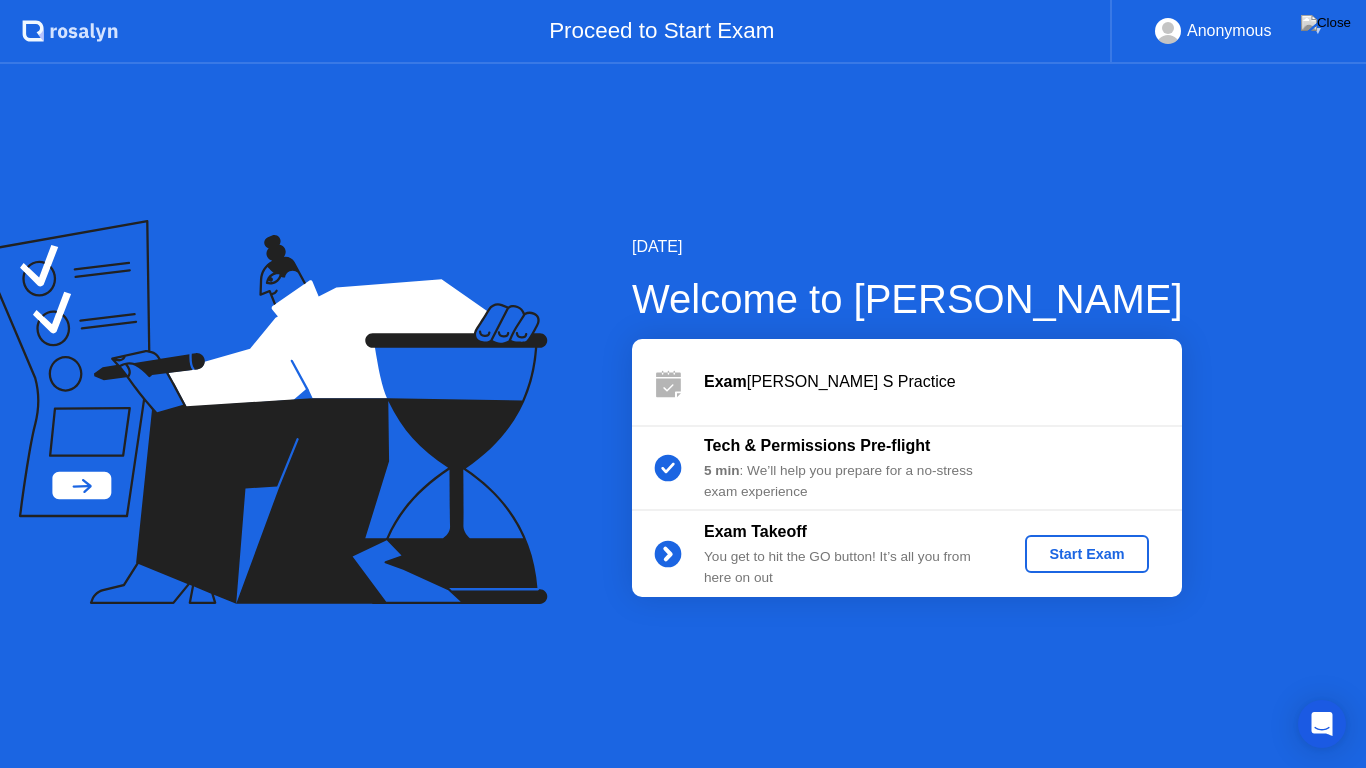 click on "Start Exam" 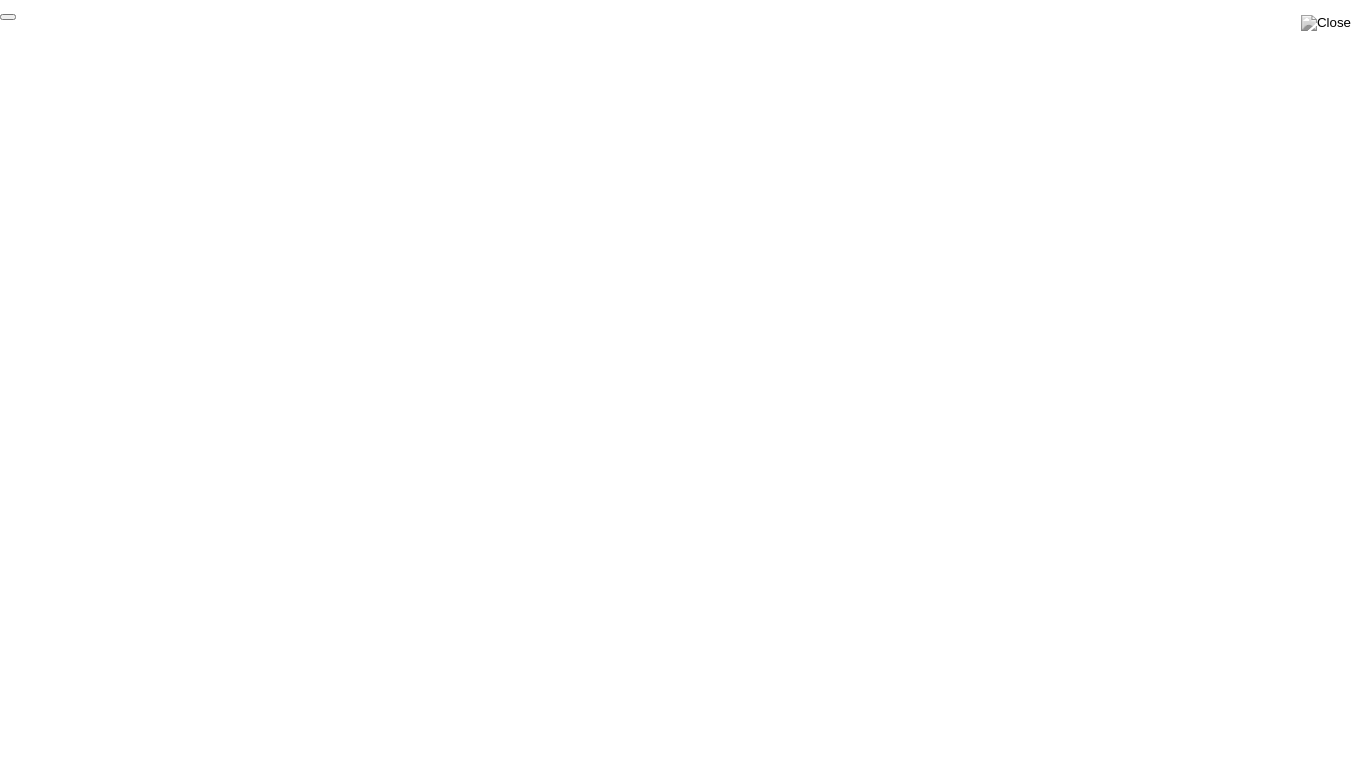 click on "End Proctoring Session" 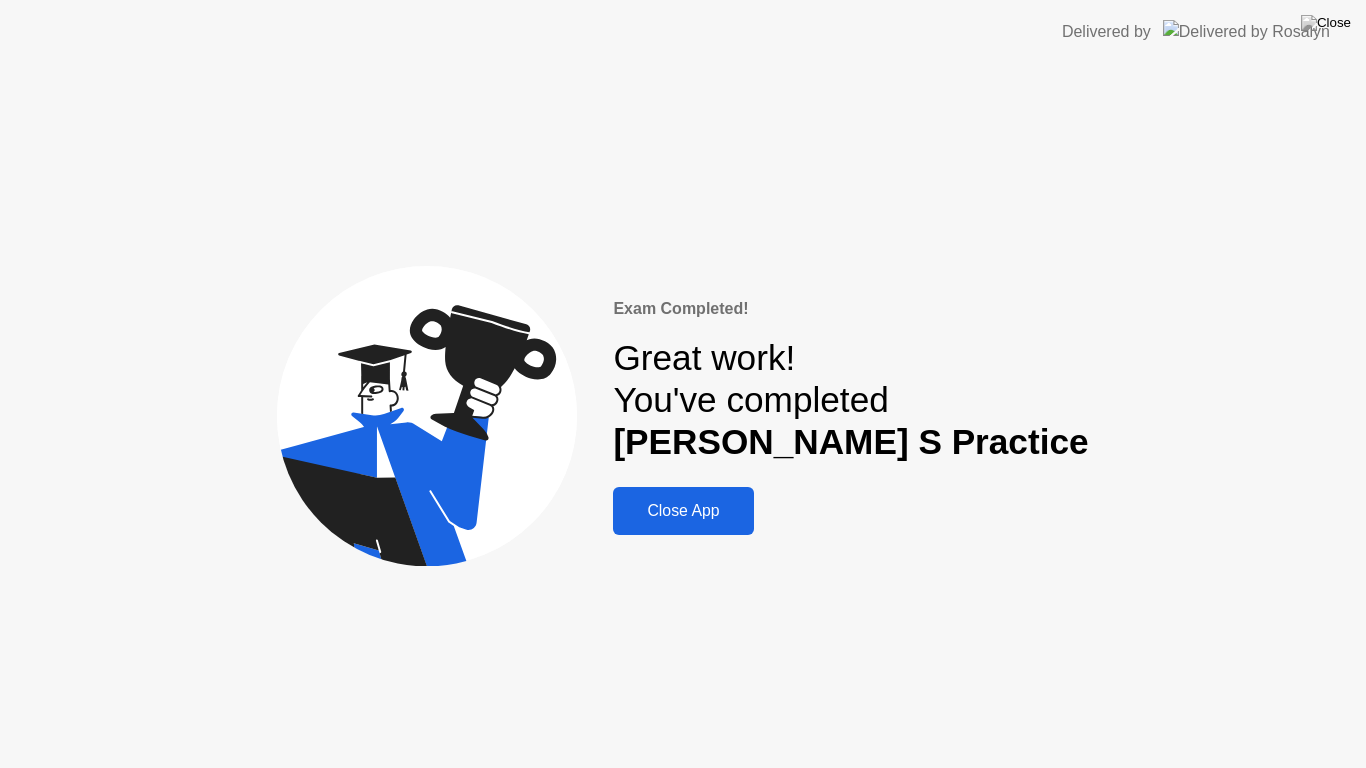 click on "Close App" 